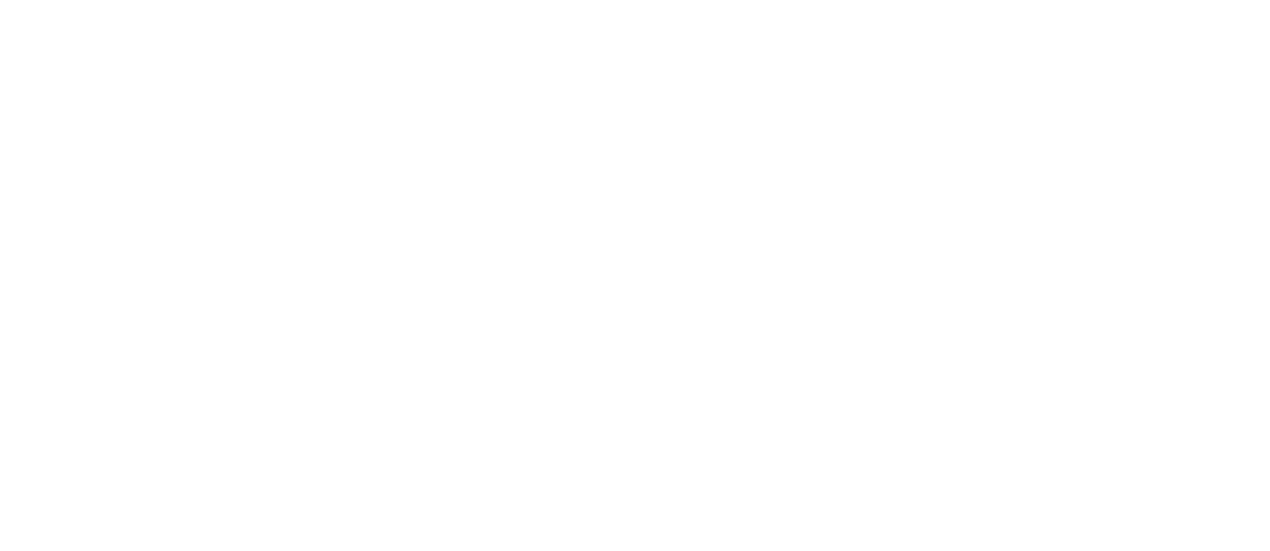 scroll, scrollTop: 0, scrollLeft: 0, axis: both 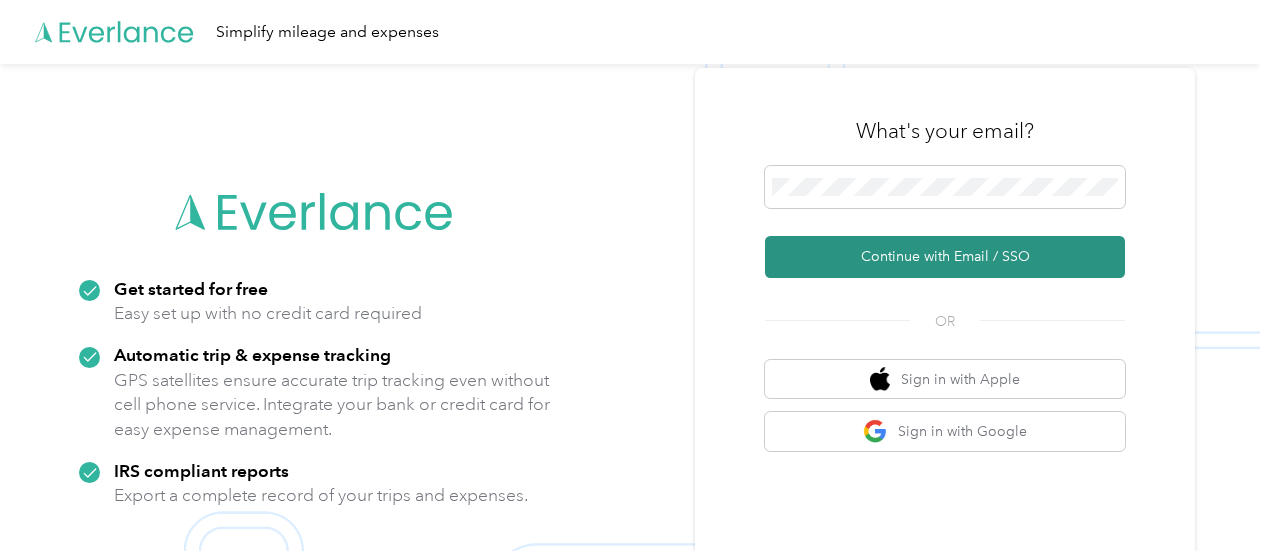click on "Continue with Email / SSO" at bounding box center (945, 257) 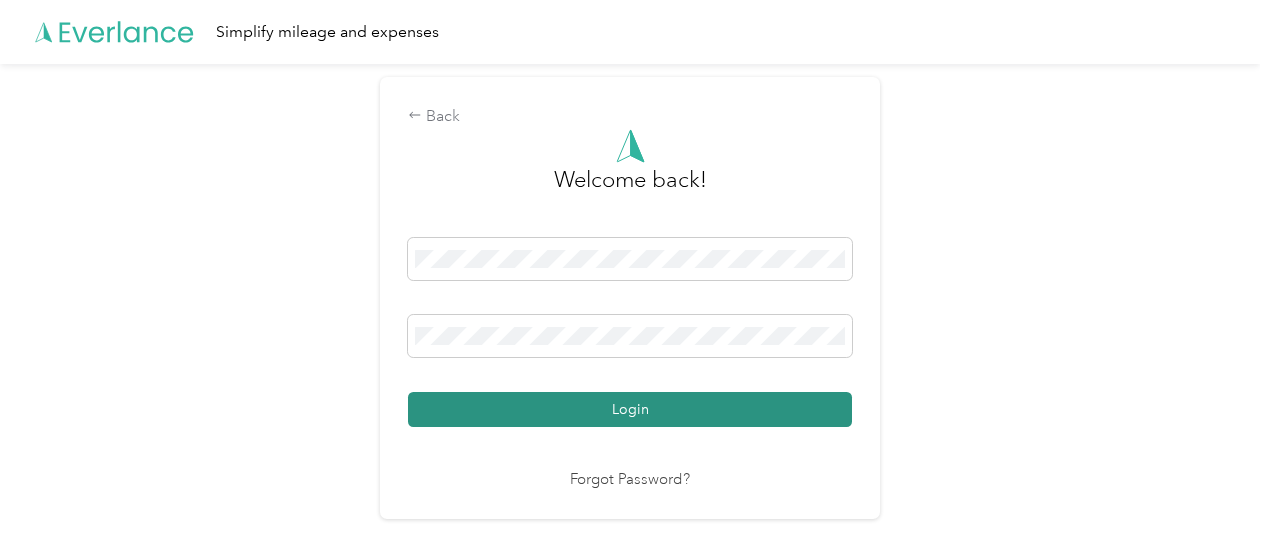 click on "Login" at bounding box center [630, 409] 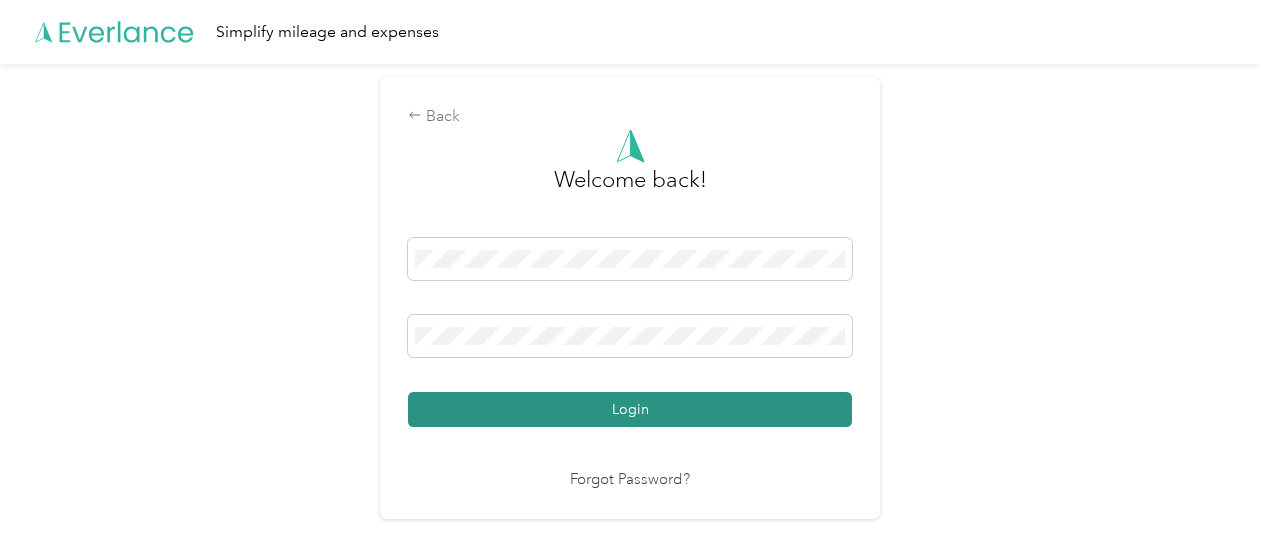 click on "Login" at bounding box center [630, 409] 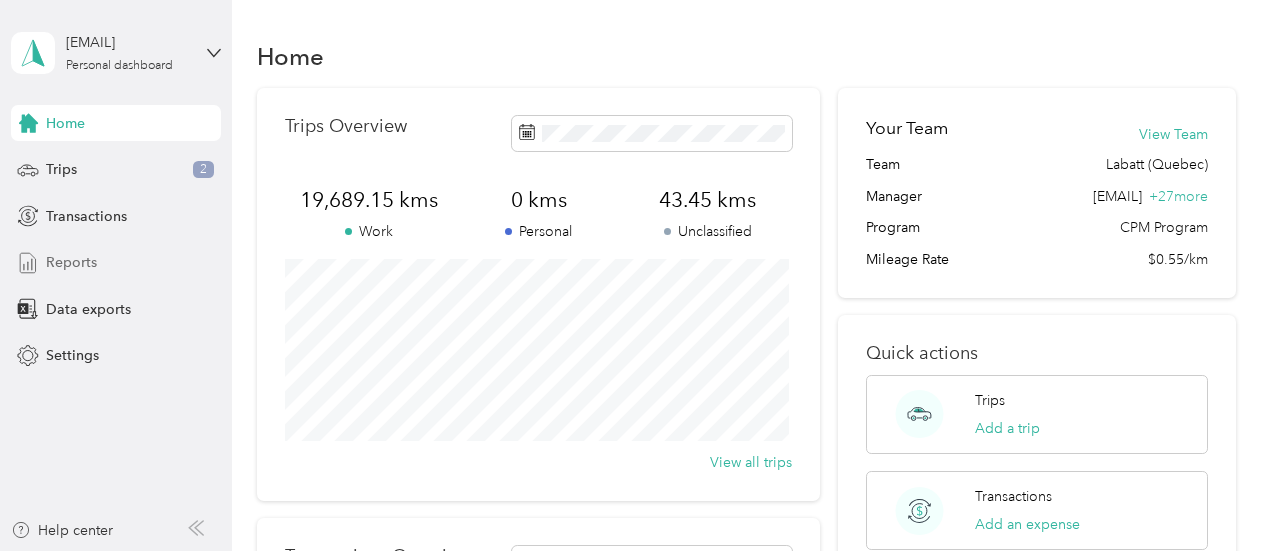 click on "Reports" at bounding box center (71, 262) 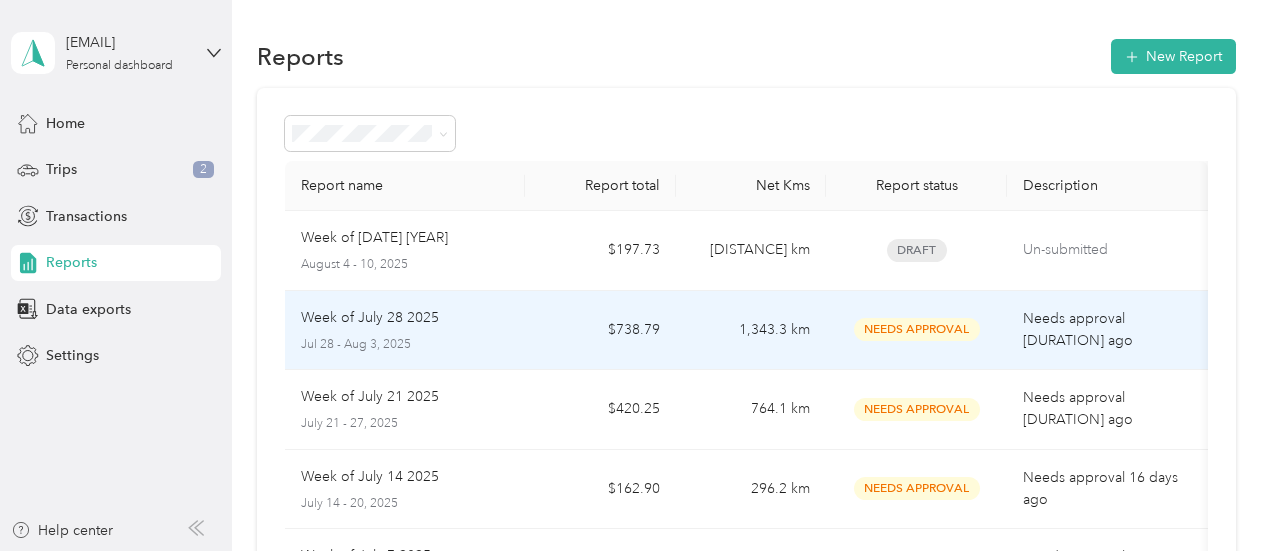 click on "$738.79" at bounding box center (600, 331) 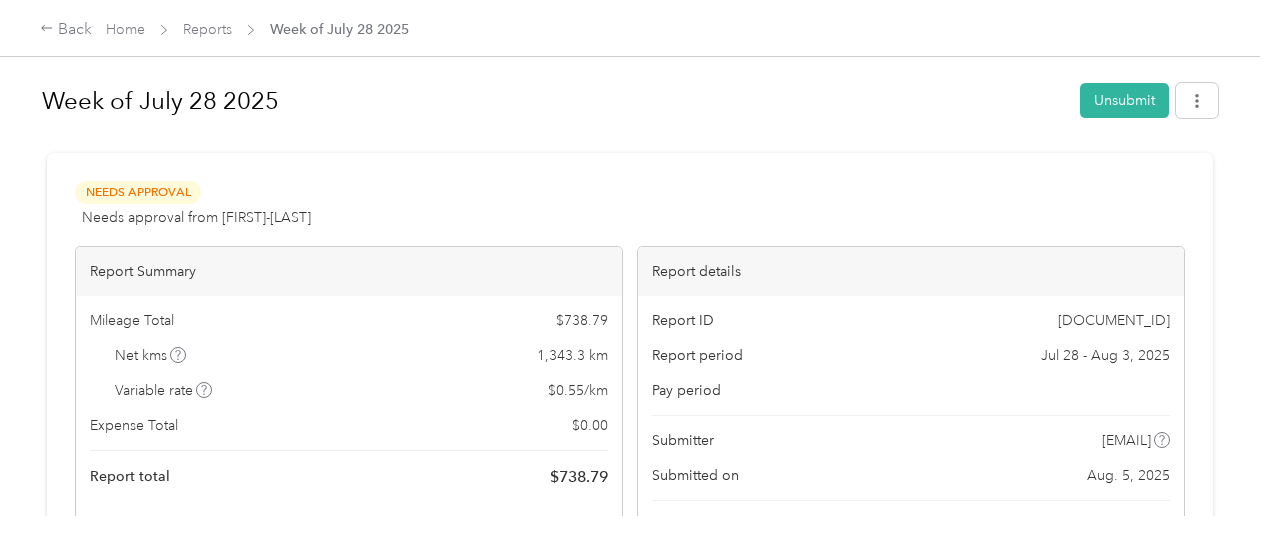 click at bounding box center [1197, 100] 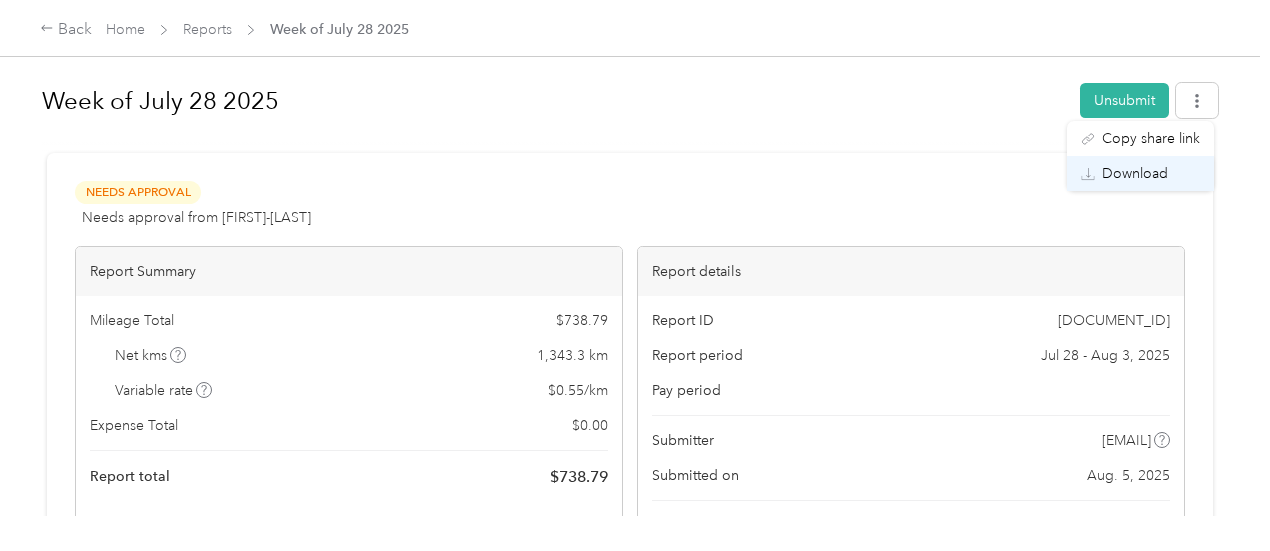 click on "Download" at bounding box center [1135, 173] 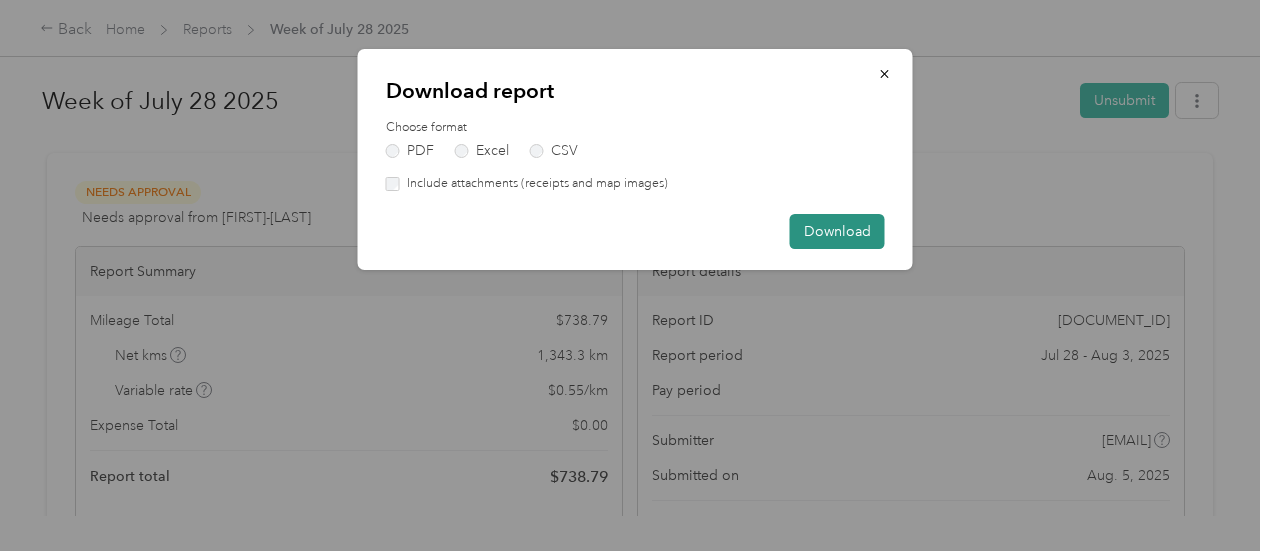click on "Download" at bounding box center [837, 231] 